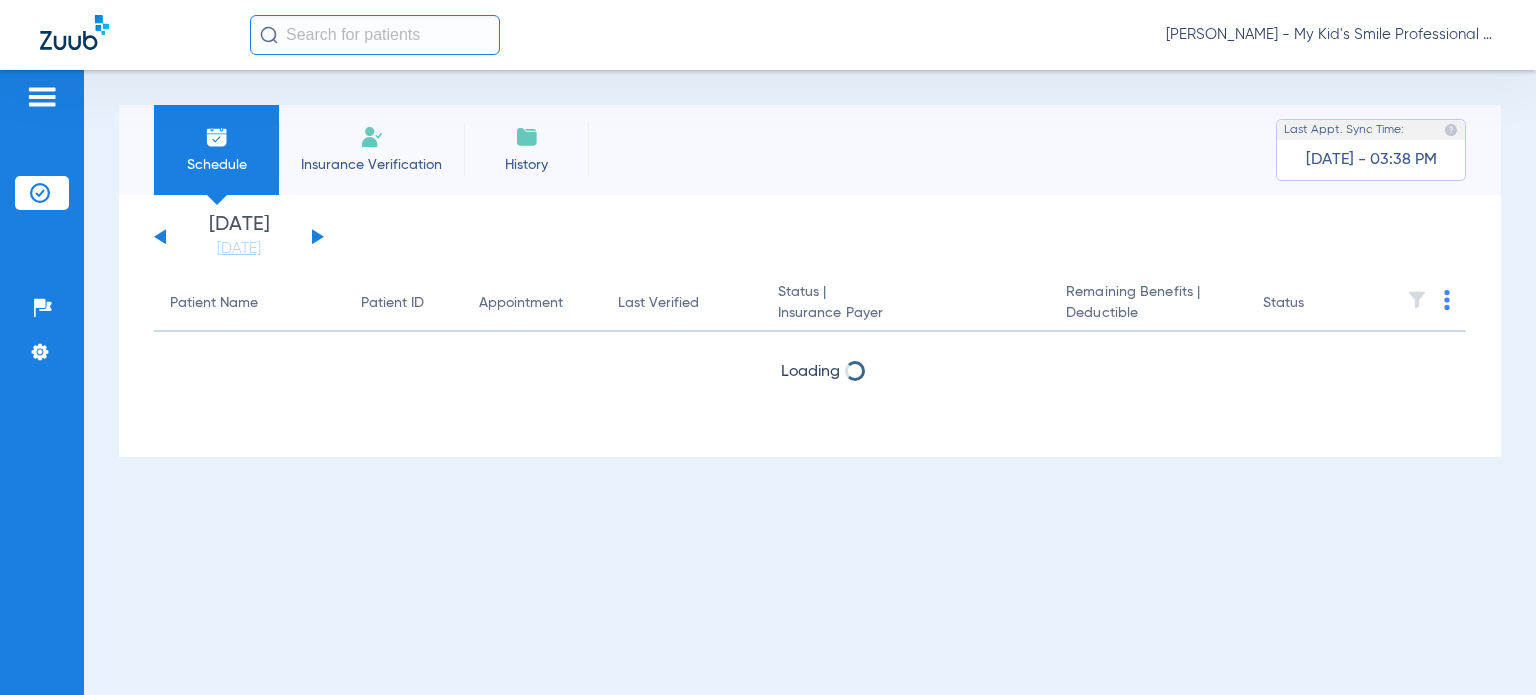 scroll, scrollTop: 0, scrollLeft: 0, axis: both 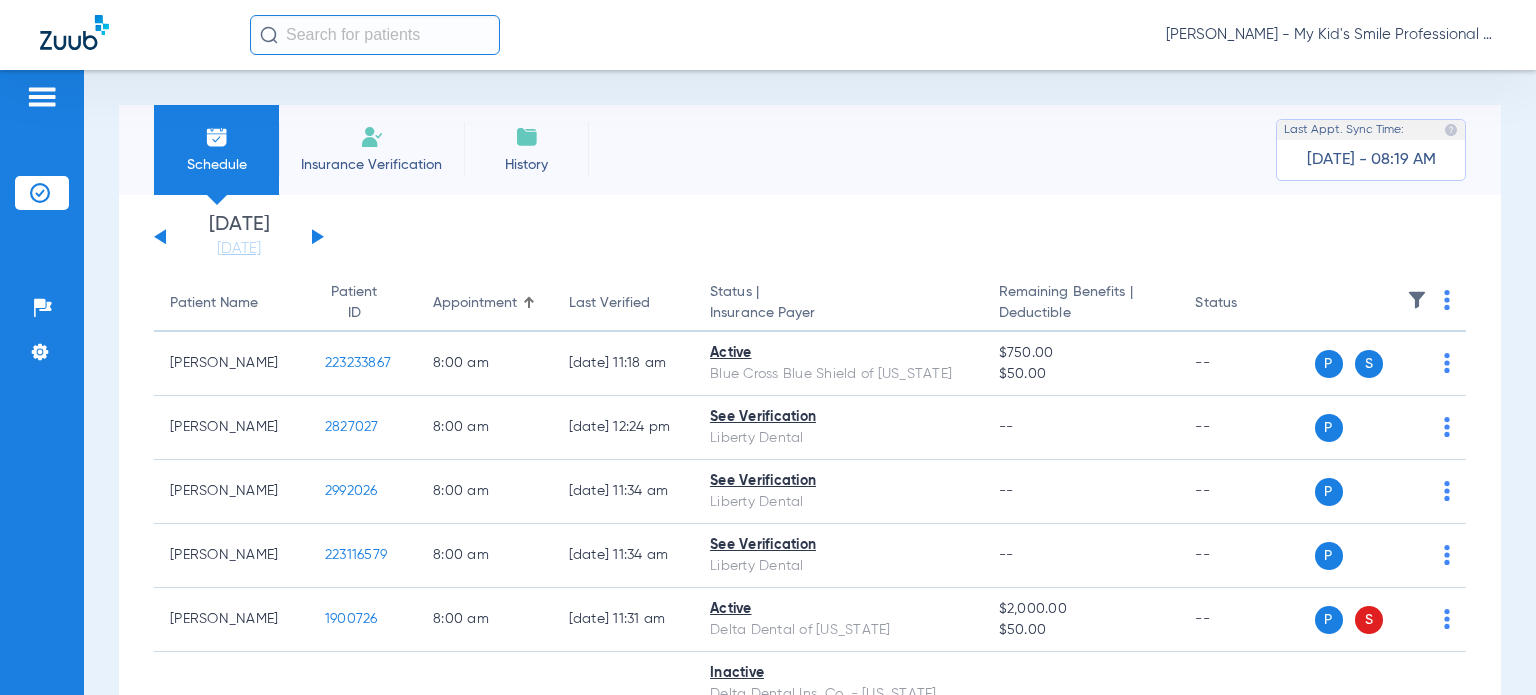 click on "[PERSON_NAME] - My Kid's Smile Professional Circle" 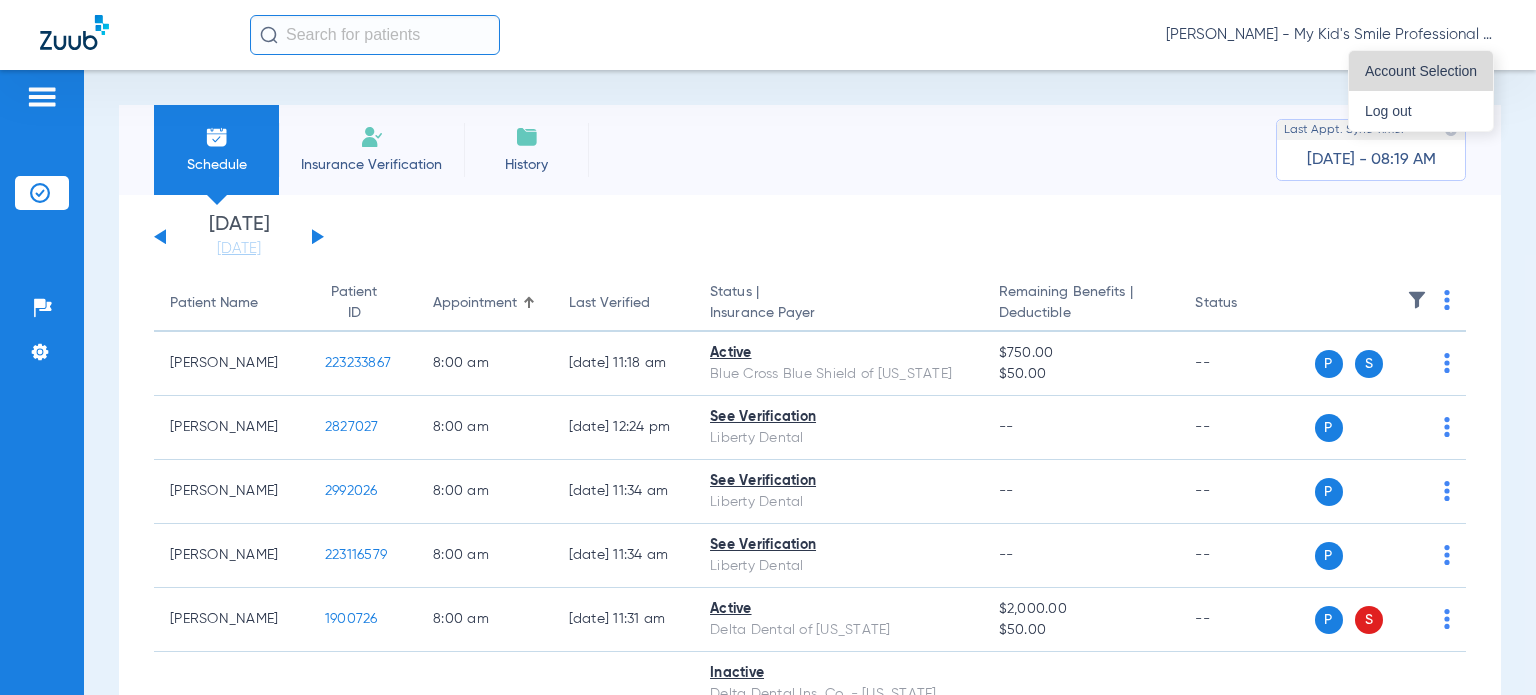 click on "Account Selection" at bounding box center [1421, 71] 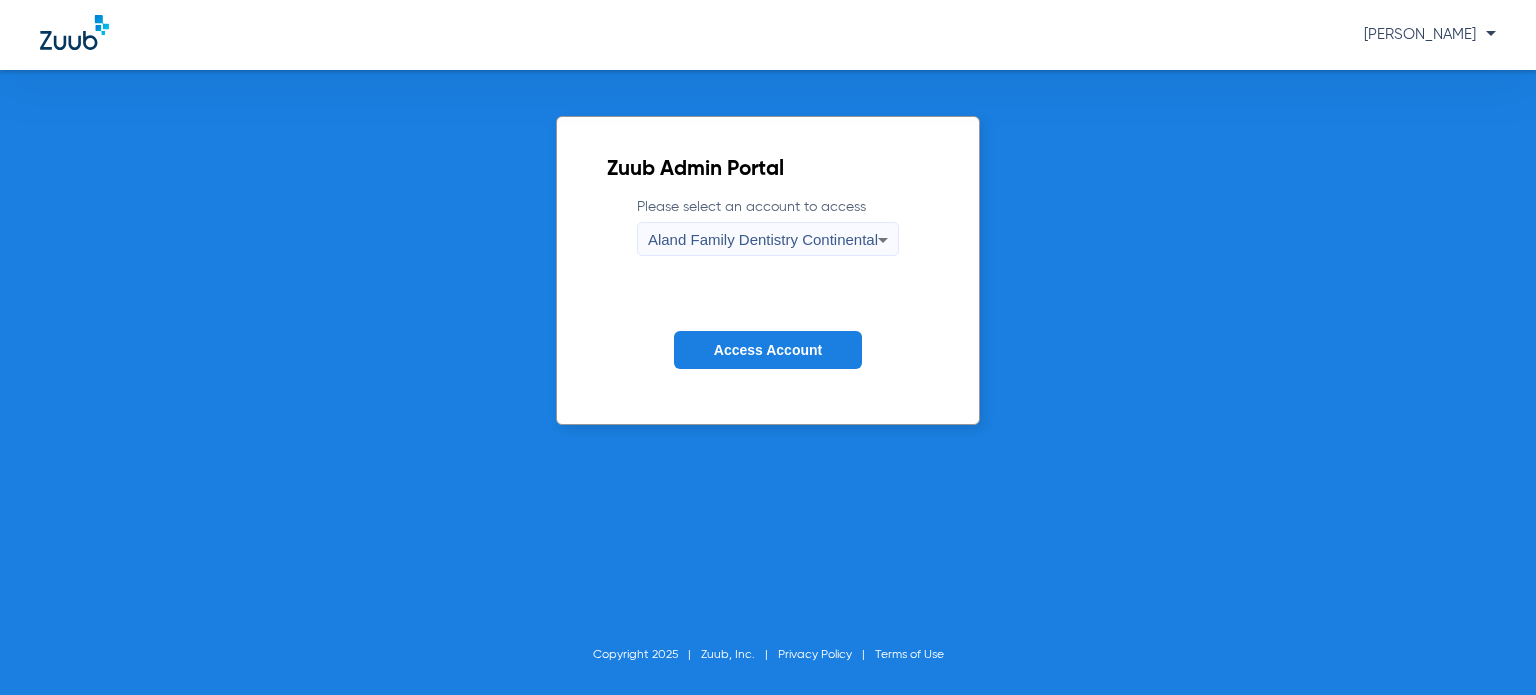 click on "Please select an account to access  Aland Family Dentistry Continental Access Account" 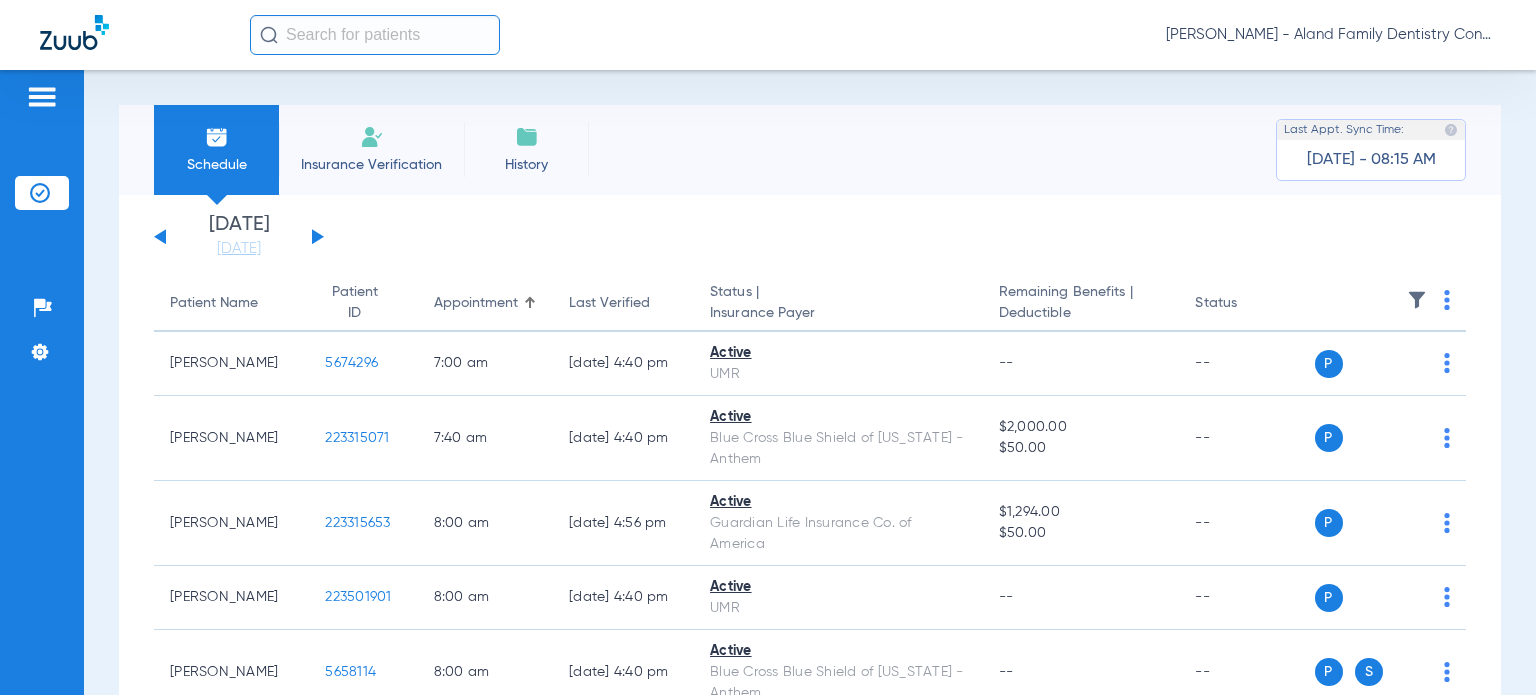 click on "Schedule Insurance Verification History  Last Appt. Sync Time:   [DATE] - 08:15 AM   [DATE]   [DATE]   [DATE]   [DATE]   [DATE]   [DATE]   [DATE]   [DATE]   [DATE]   [DATE]   [DATE]   [DATE]   [DATE]   [DATE]   [DATE]   [DATE]   [DATE]   [DATE]   [DATE]   [DATE]   [DATE]   [DATE]   [DATE]   [DATE]   [DATE]   [DATE]   [DATE]   [DATE]   [DATE]   [DATE]   [DATE]   [DATE]   [DATE]   [DATE]   [DATE]   [DATE]   [DATE]   [DATE]   [DATE]   [DATE]   [DATE]  Su 1" at bounding box center (810, 382) 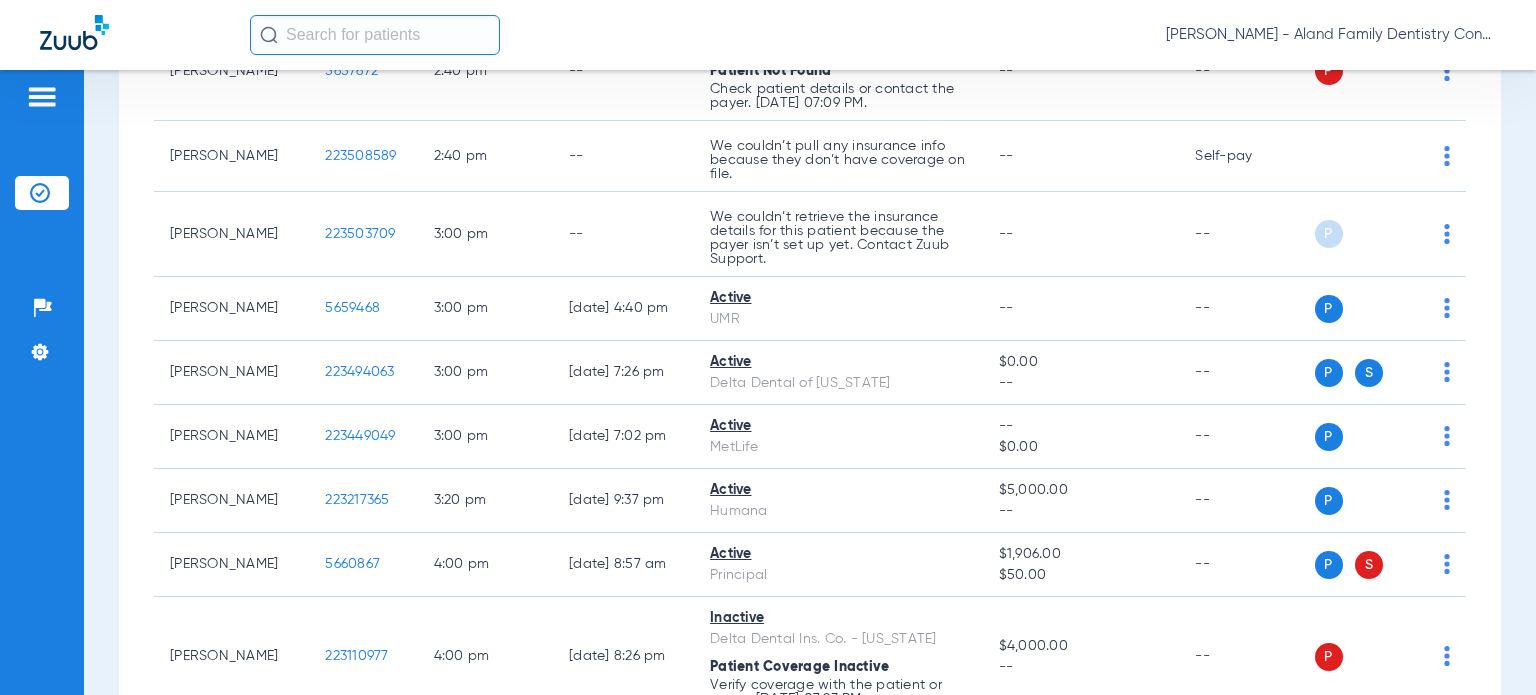 scroll, scrollTop: 3300, scrollLeft: 0, axis: vertical 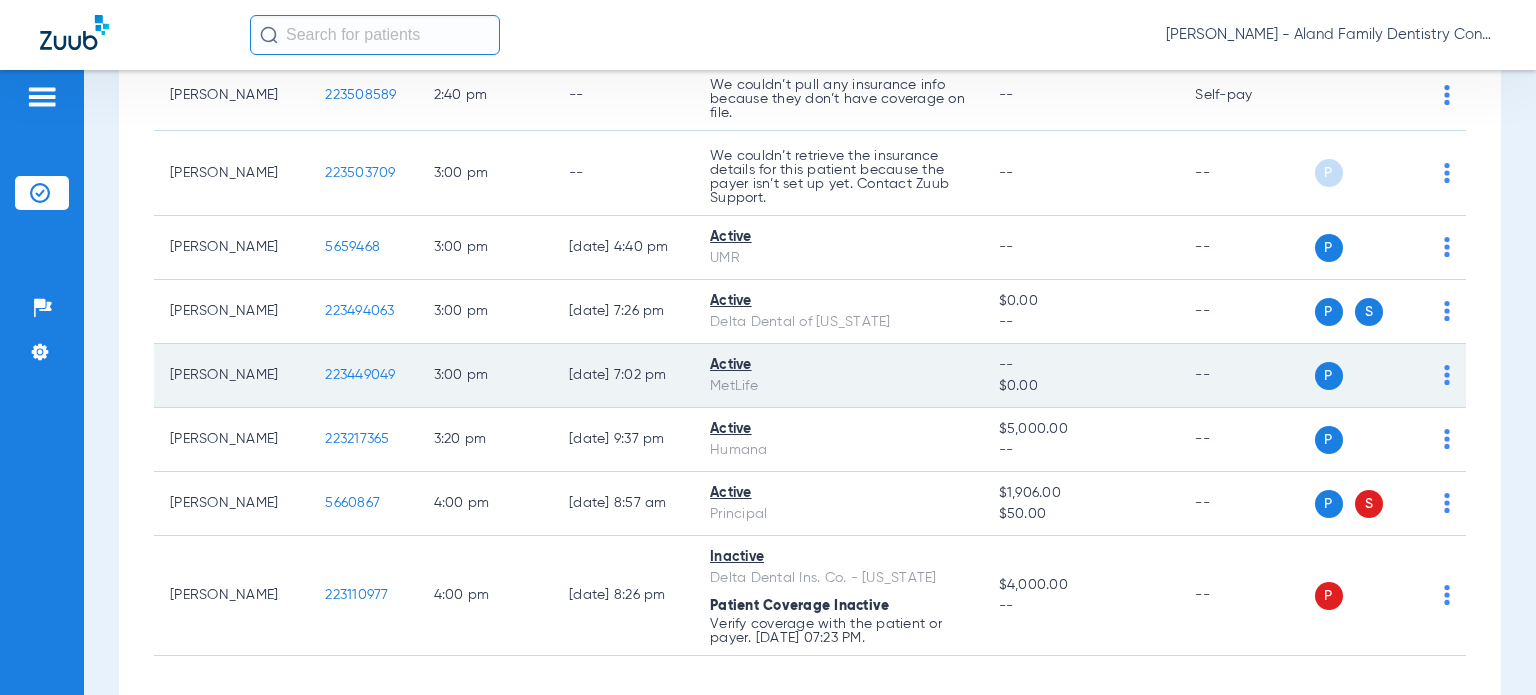 click 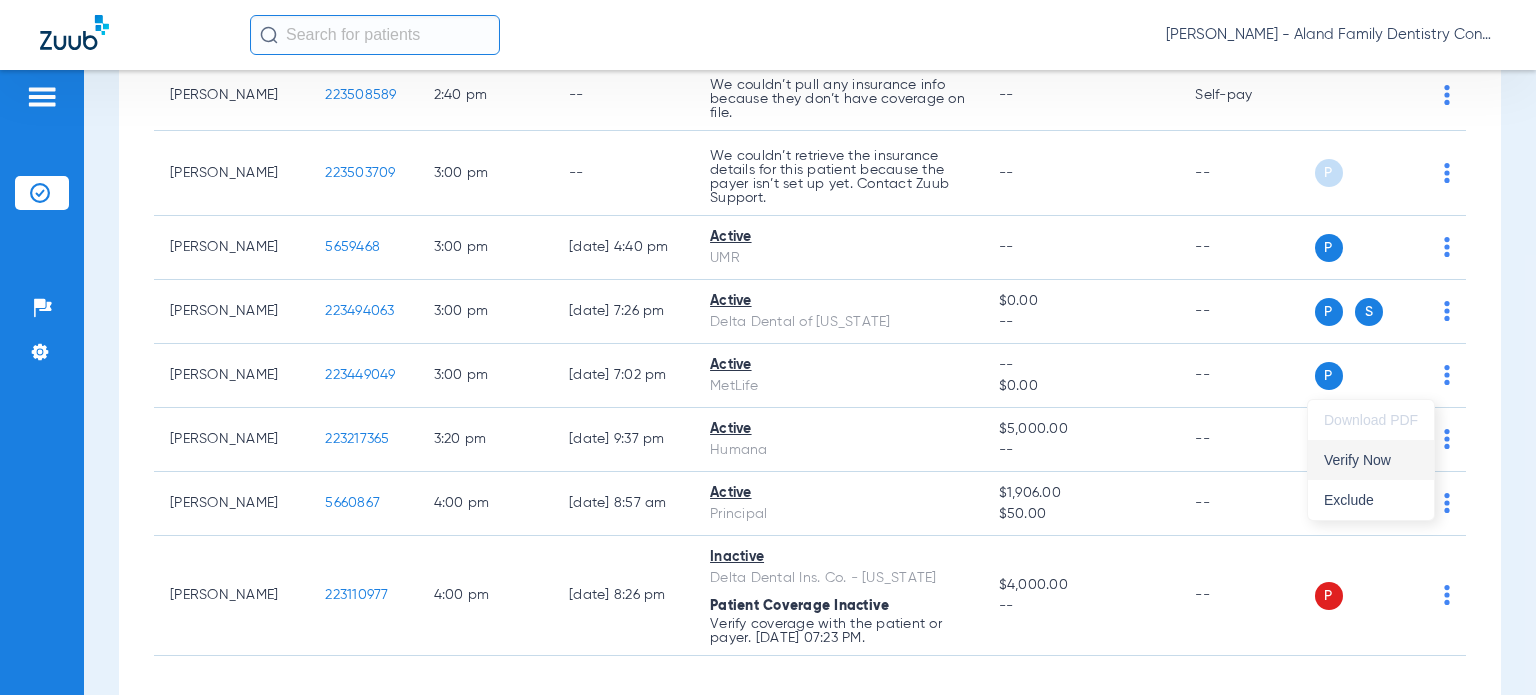 click on "Verify Now" at bounding box center (1371, 460) 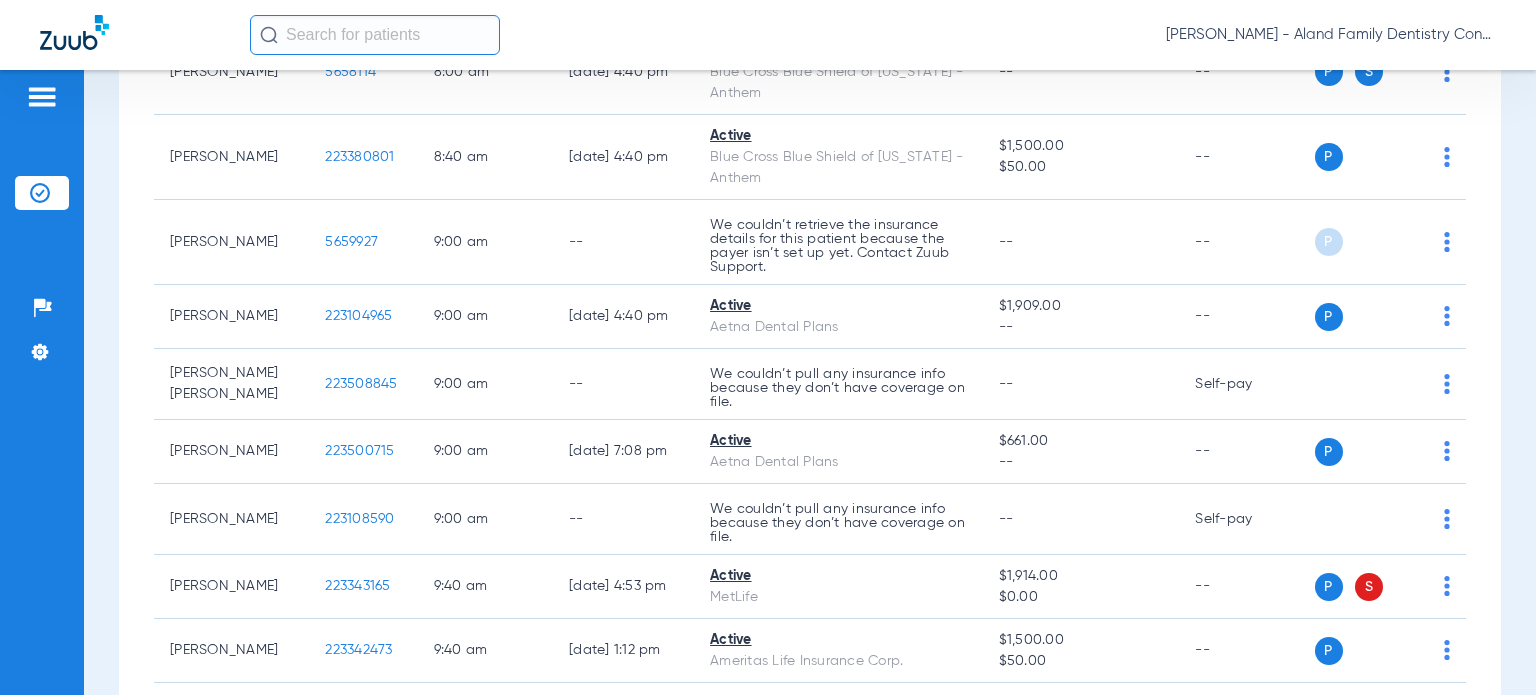 scroll, scrollTop: 0, scrollLeft: 0, axis: both 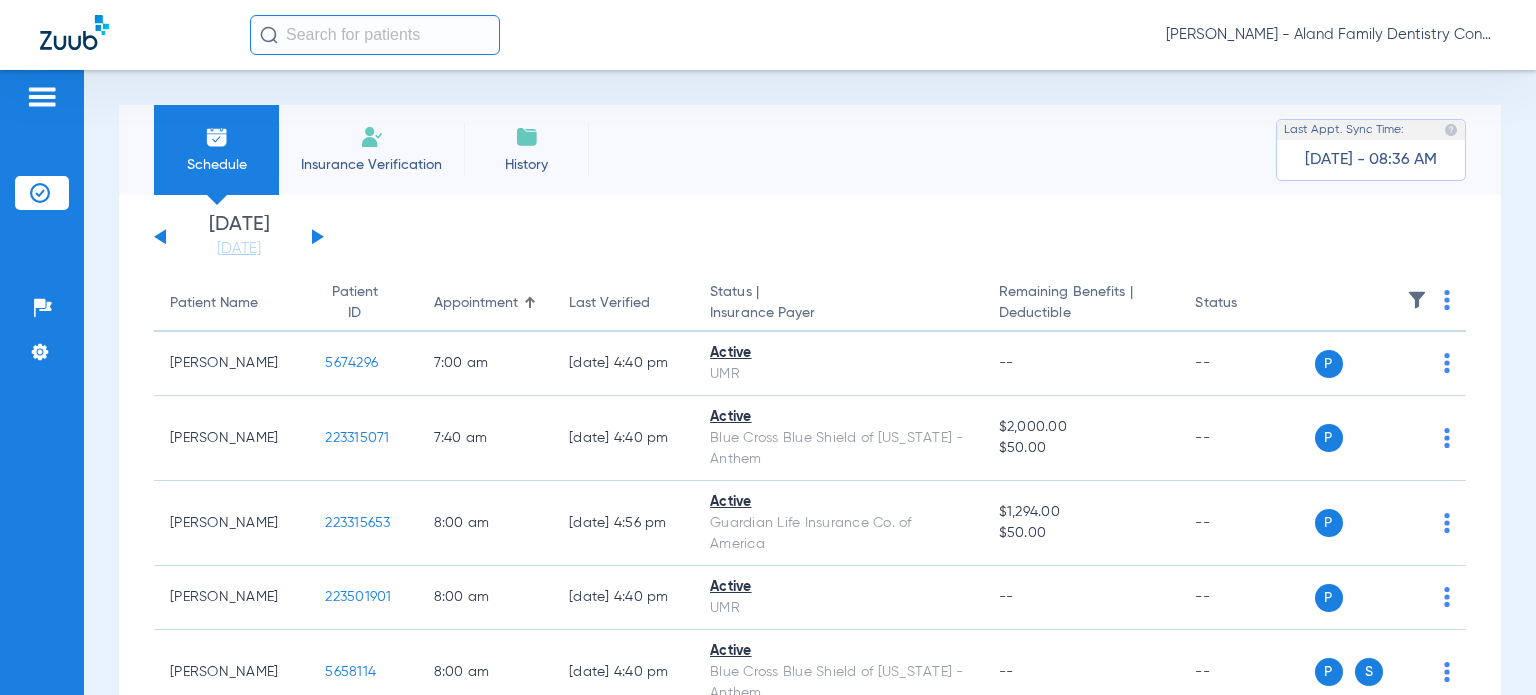 click on "[PERSON_NAME] - Aland Family Dentistry Continental" 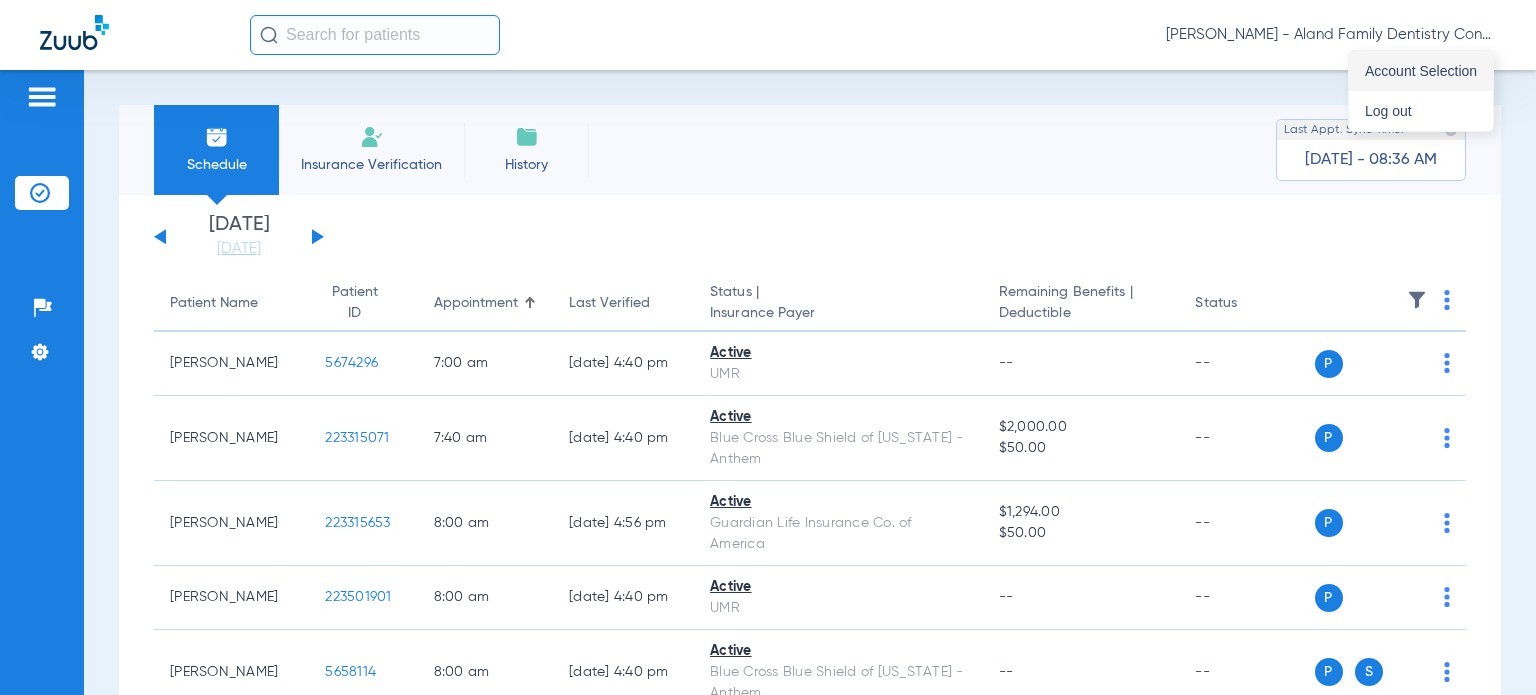 click on "Account Selection" at bounding box center (1421, 71) 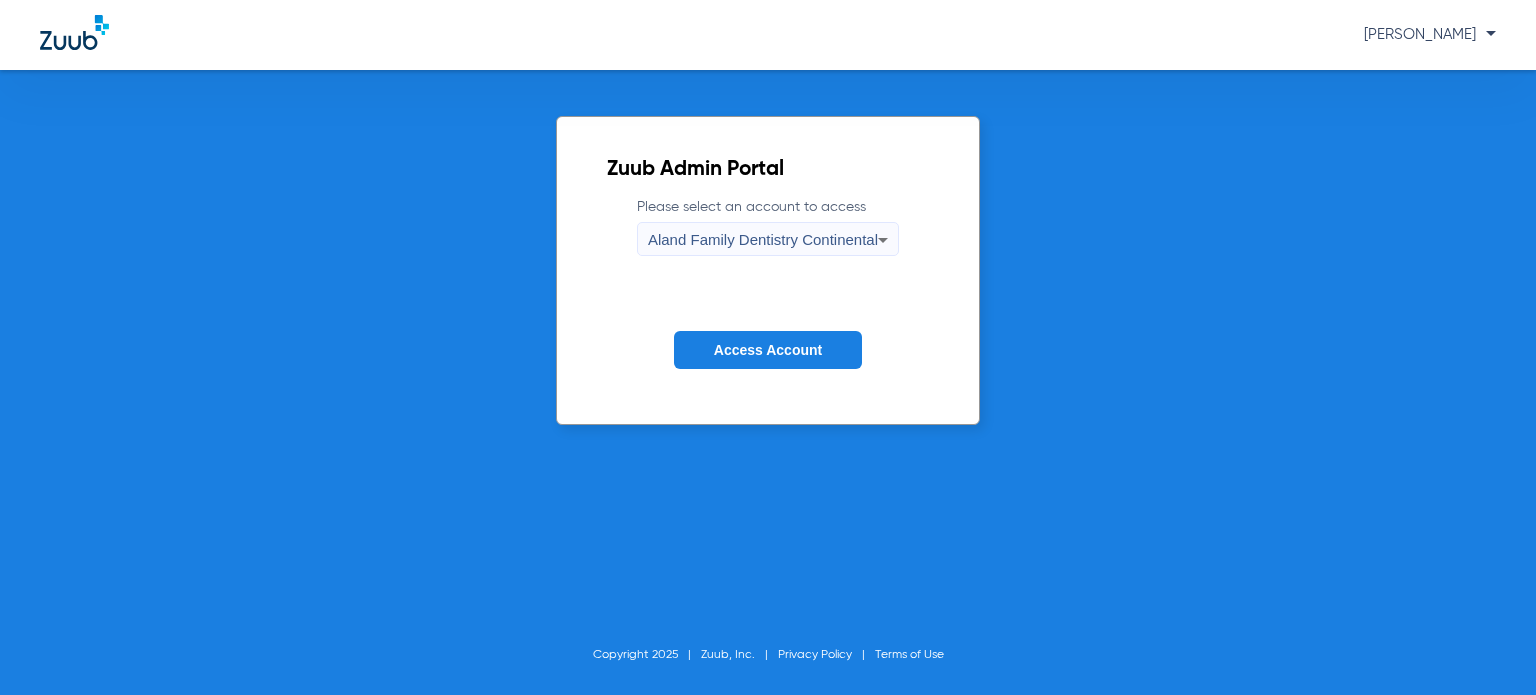 click on "Aland Family Dentistry Continental" at bounding box center (763, 240) 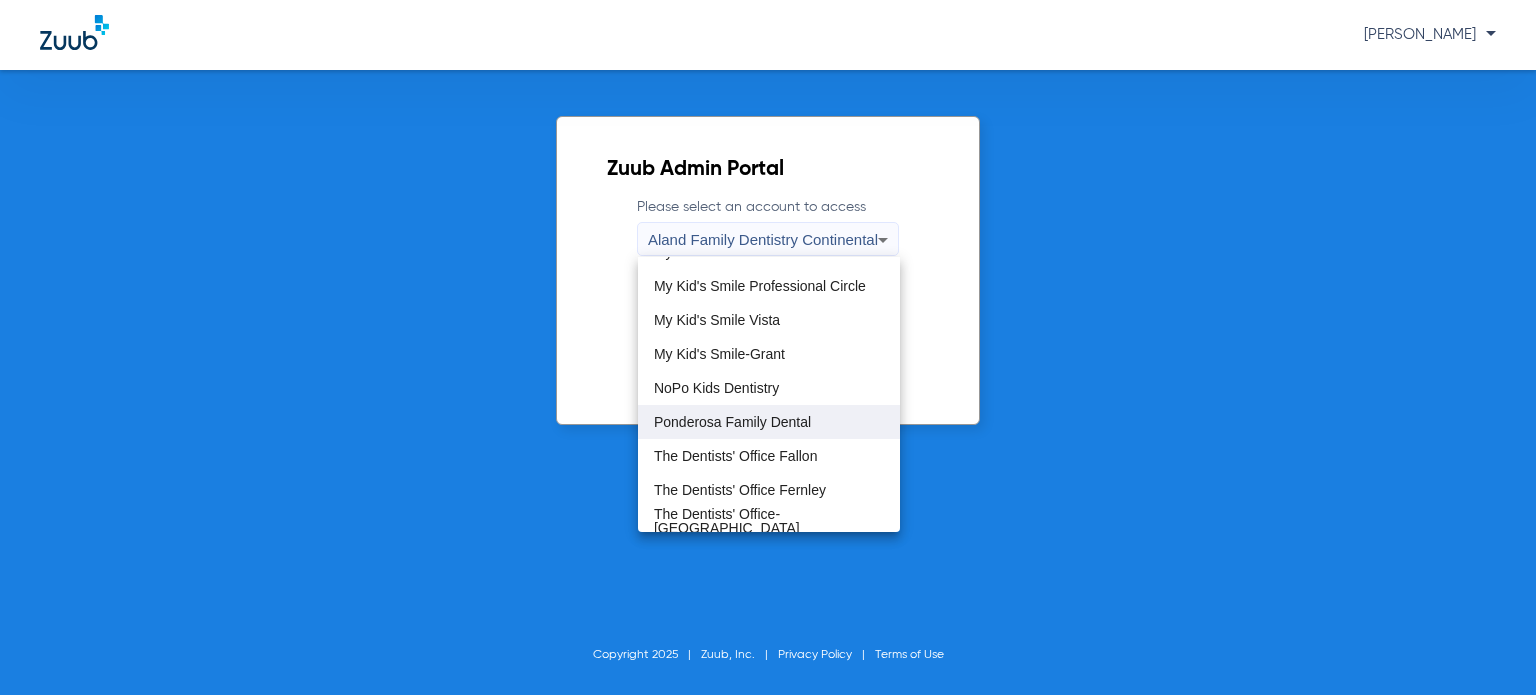 scroll, scrollTop: 500, scrollLeft: 0, axis: vertical 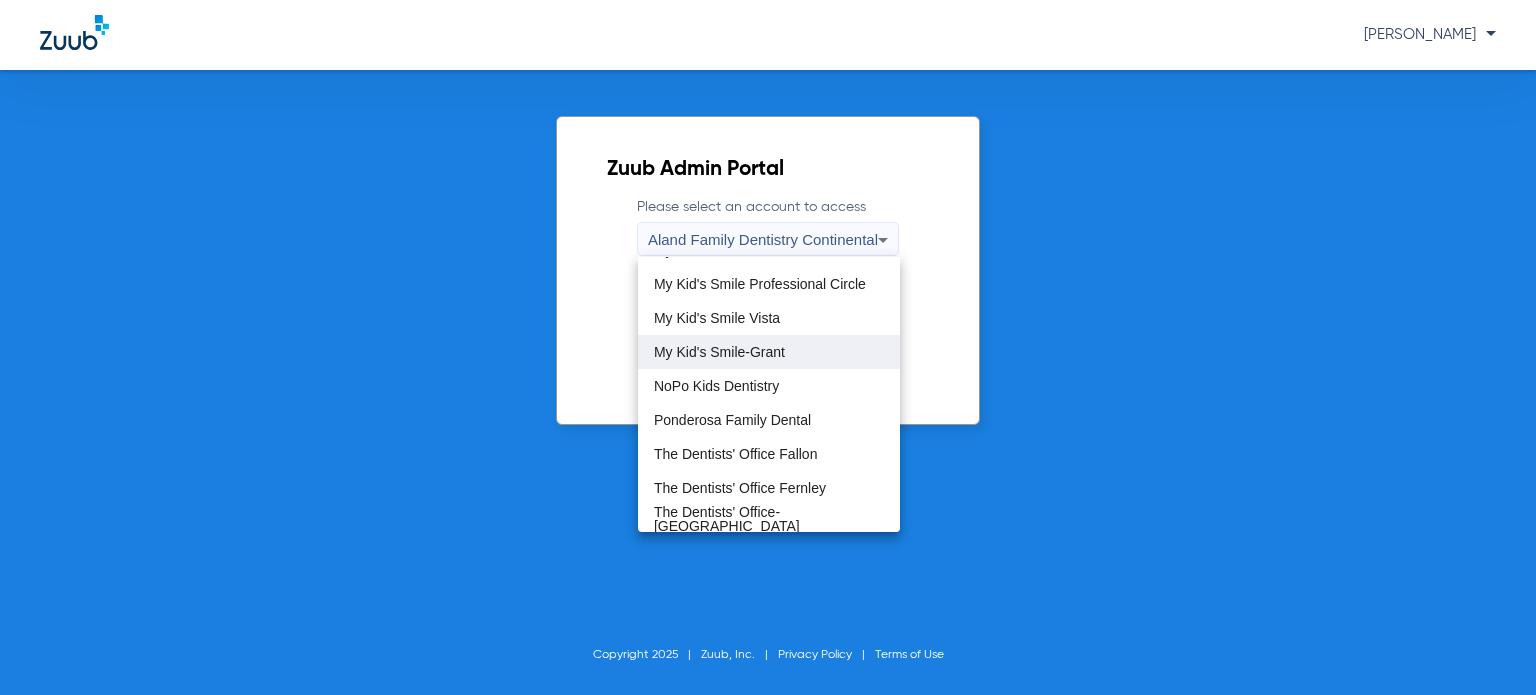 click on "My Kid's Smile-Grant" at bounding box center (769, 352) 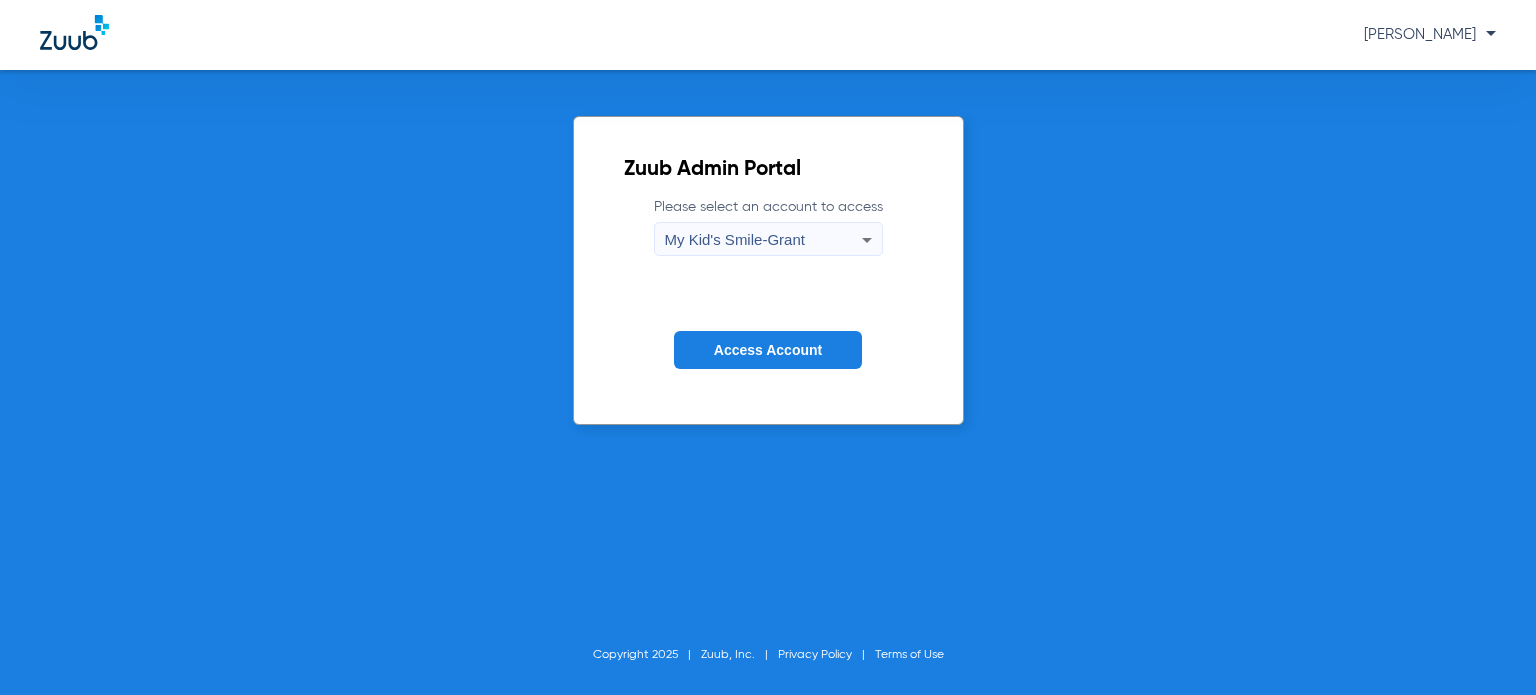 click on "Access Account" 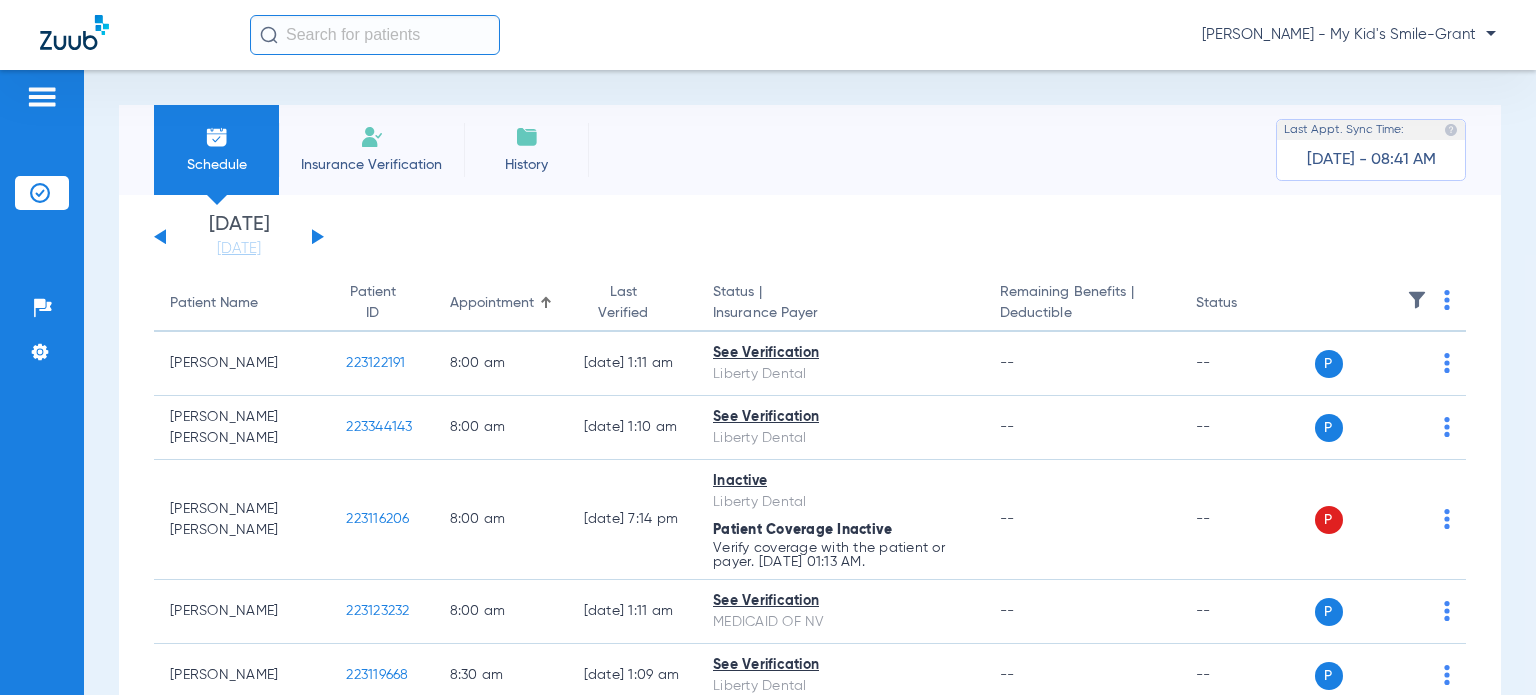 click 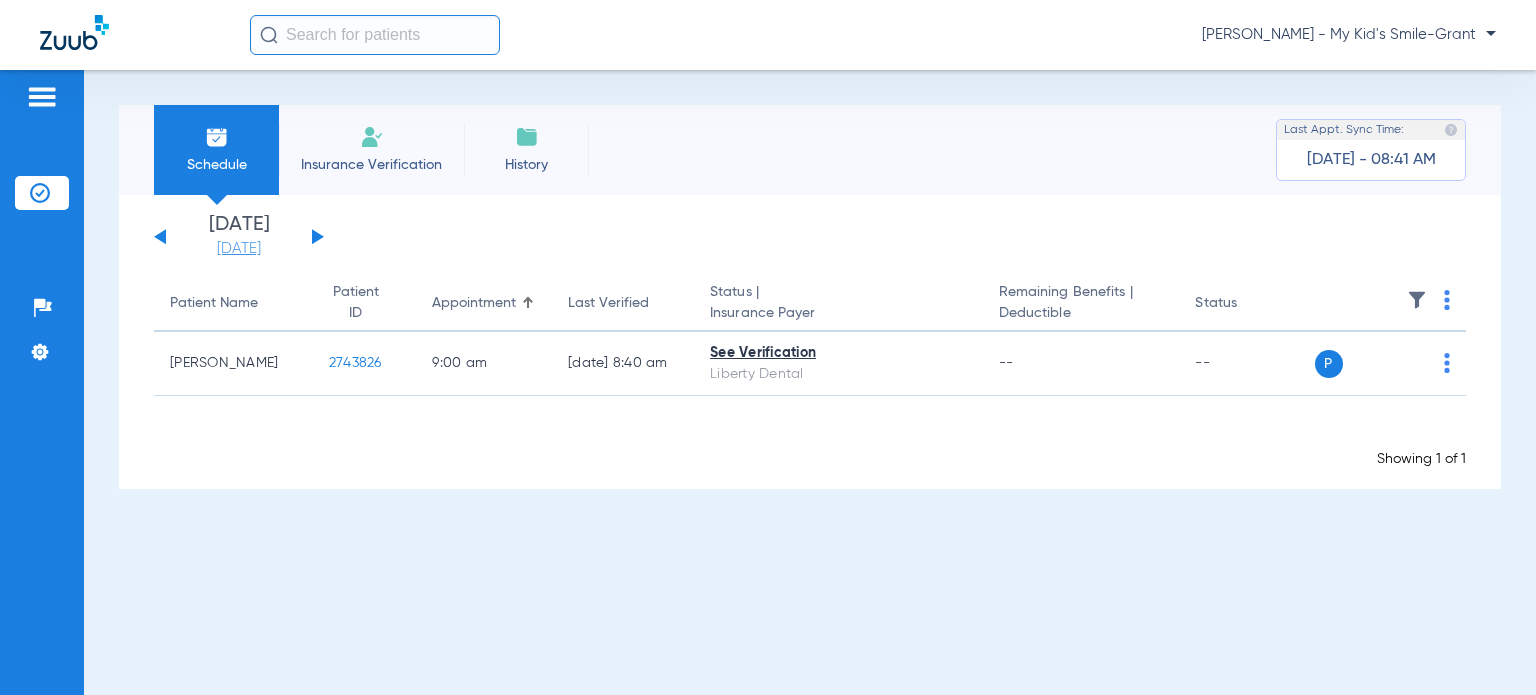 click on "[DATE]" 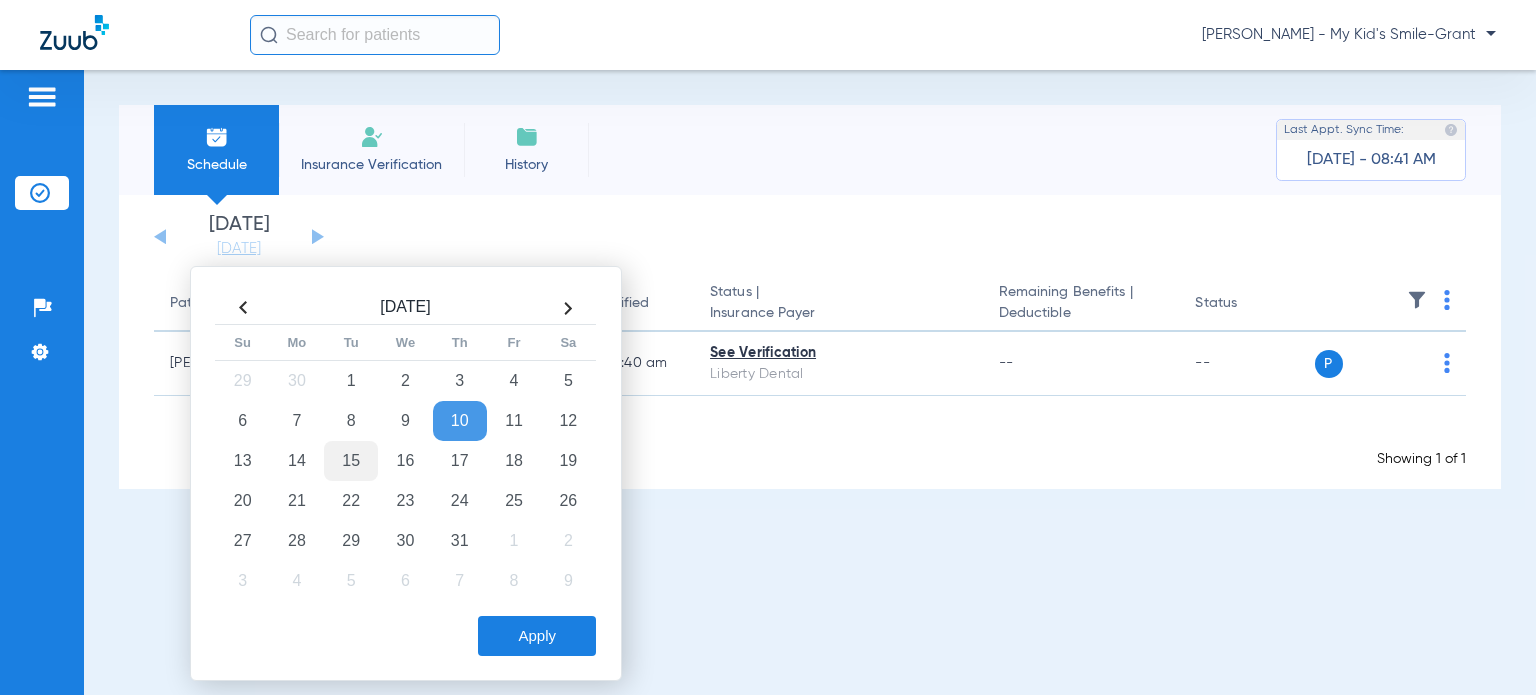 click on "15" 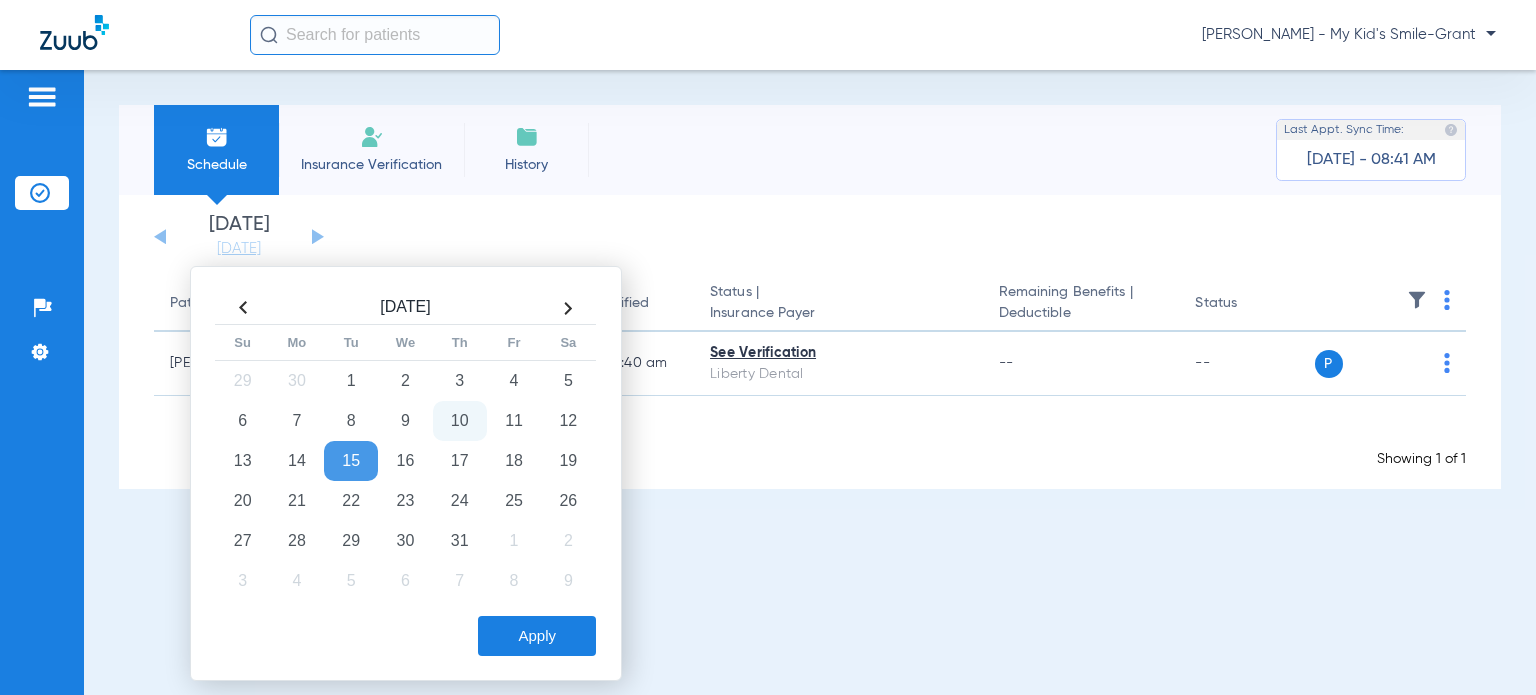 click on "Apply" 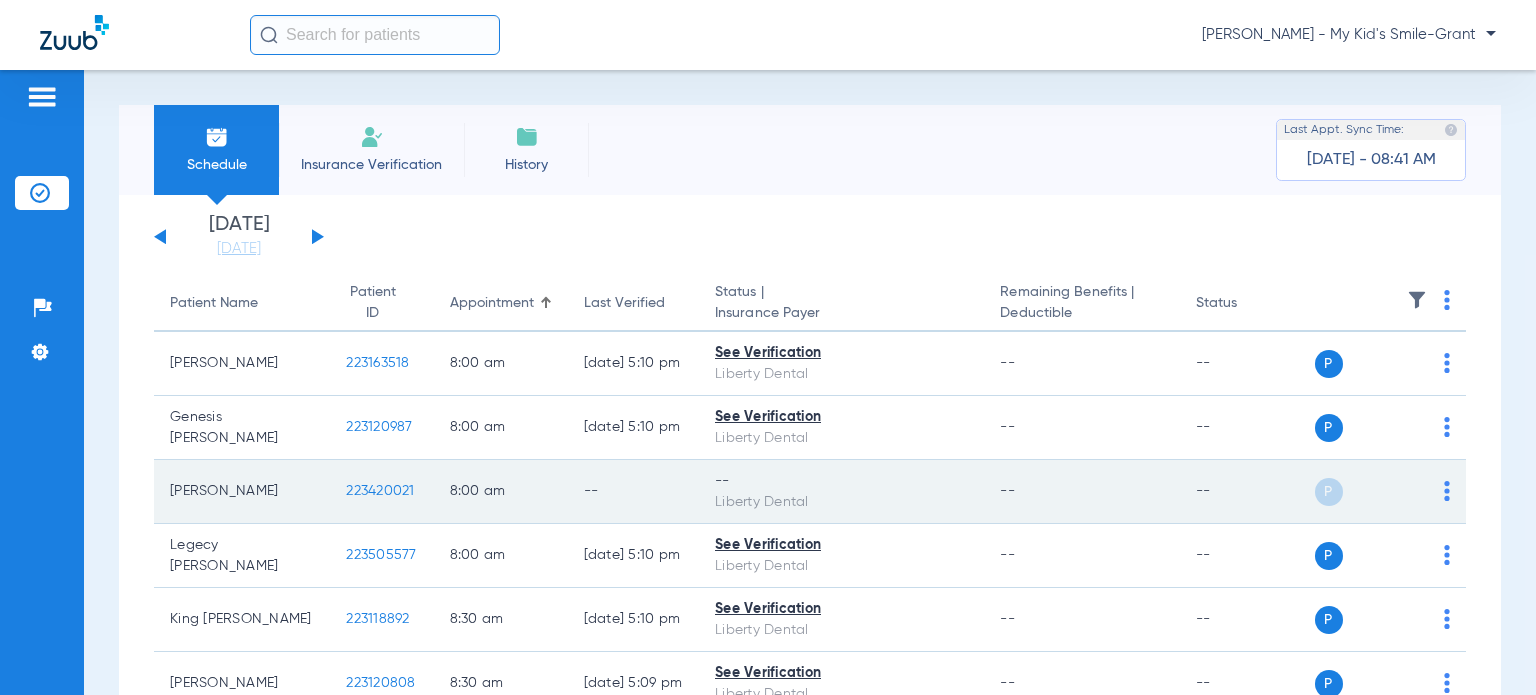 click on "P S" 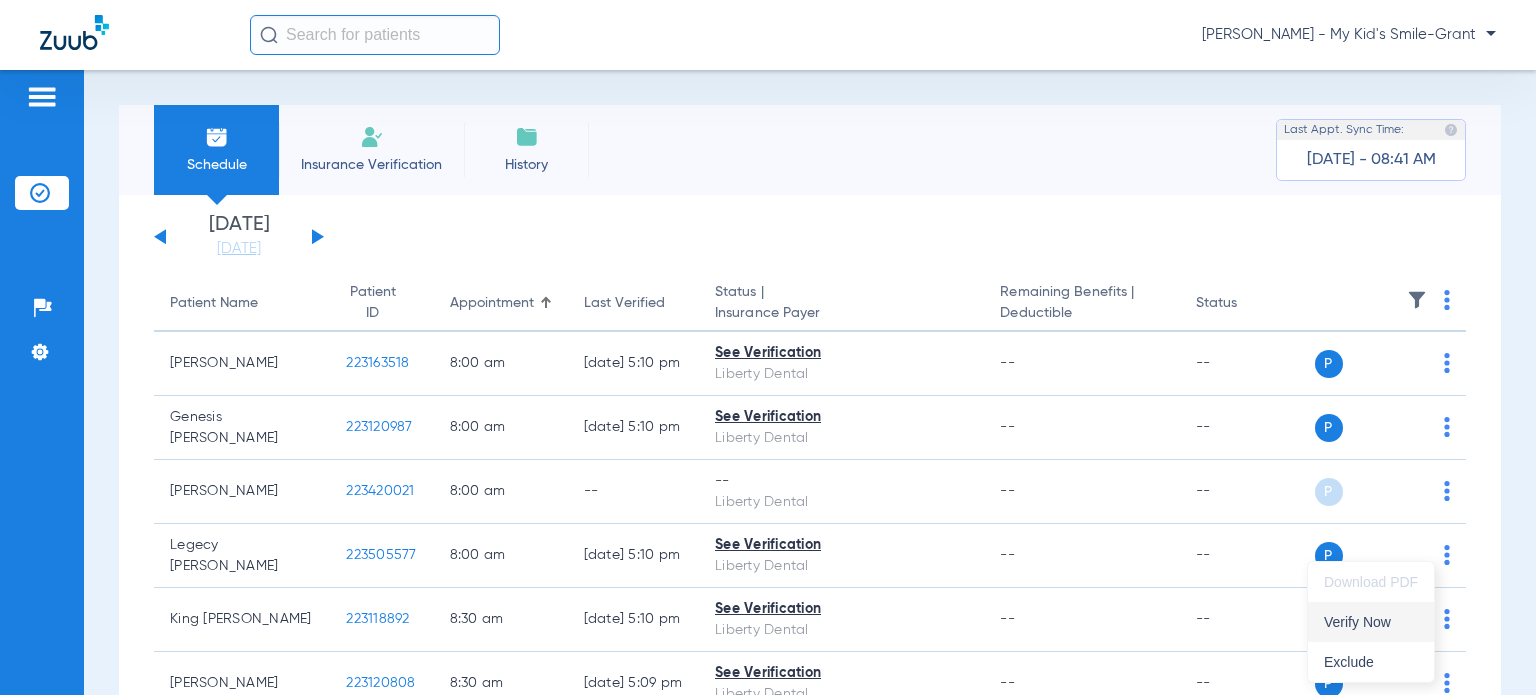click on "Verify Now" at bounding box center [1371, 622] 